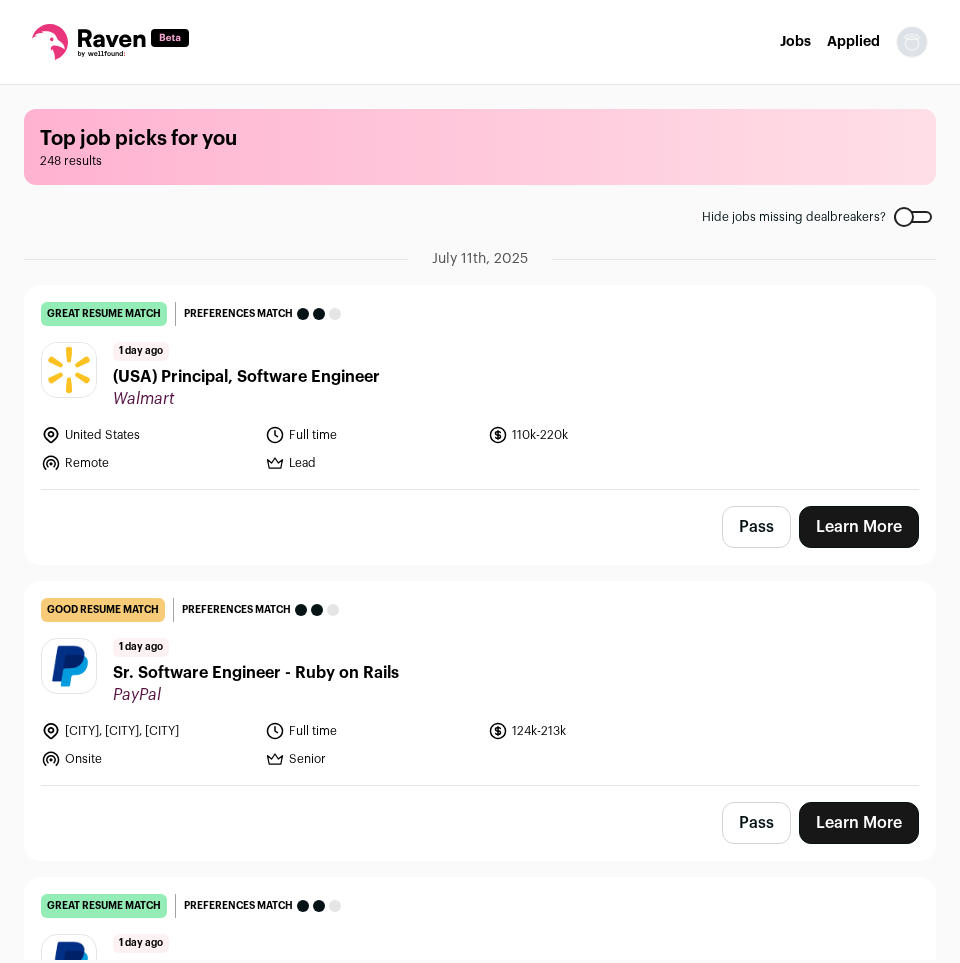 scroll, scrollTop: 0, scrollLeft: 0, axis: both 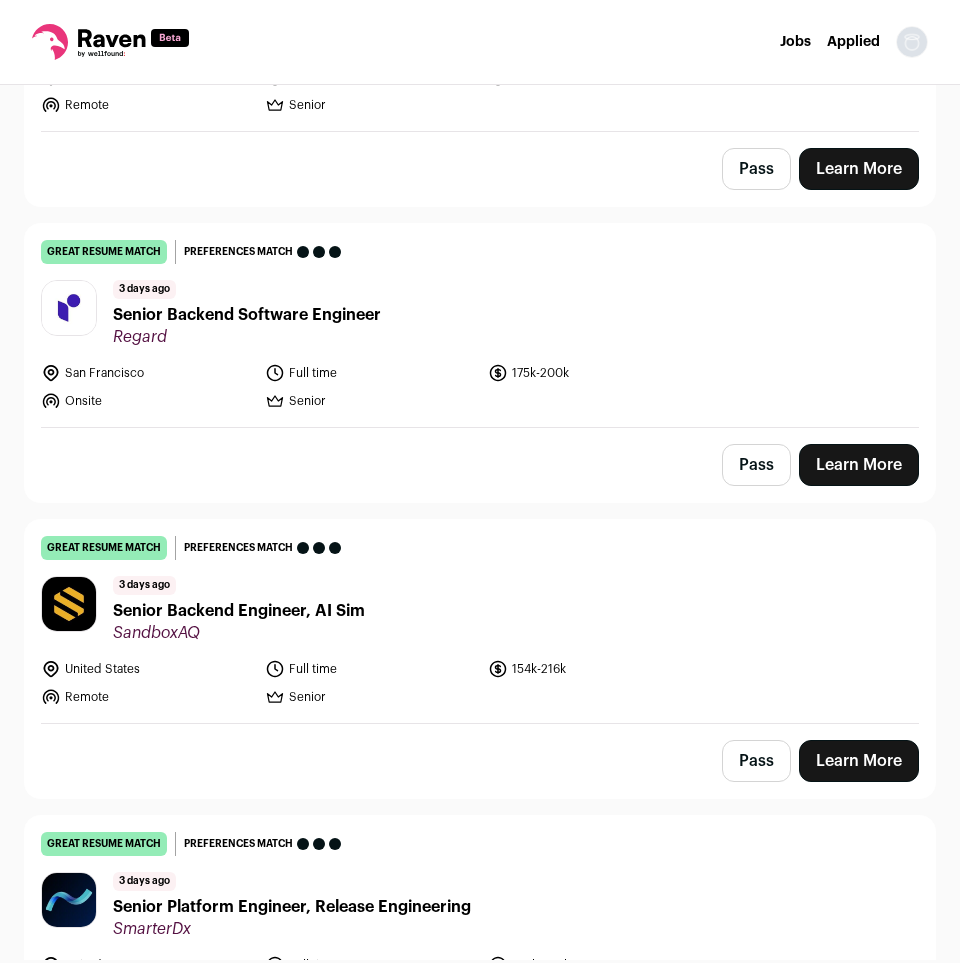 click on "Top job picks for you
243 results
Hide jobs missing dealbreakers?
July 14th, 2025
great resume match
You meet the must-have requirements, the nice-to-have requirements, and are a strong fit for the job responsibilities. You may still want some resume edits to stand out, but your resume is a strong match as-is.
Preferences match
This job meets your dealbreakers but is missing one or more of your nice-to-haves
14 hours ago" at bounding box center [480, 522] 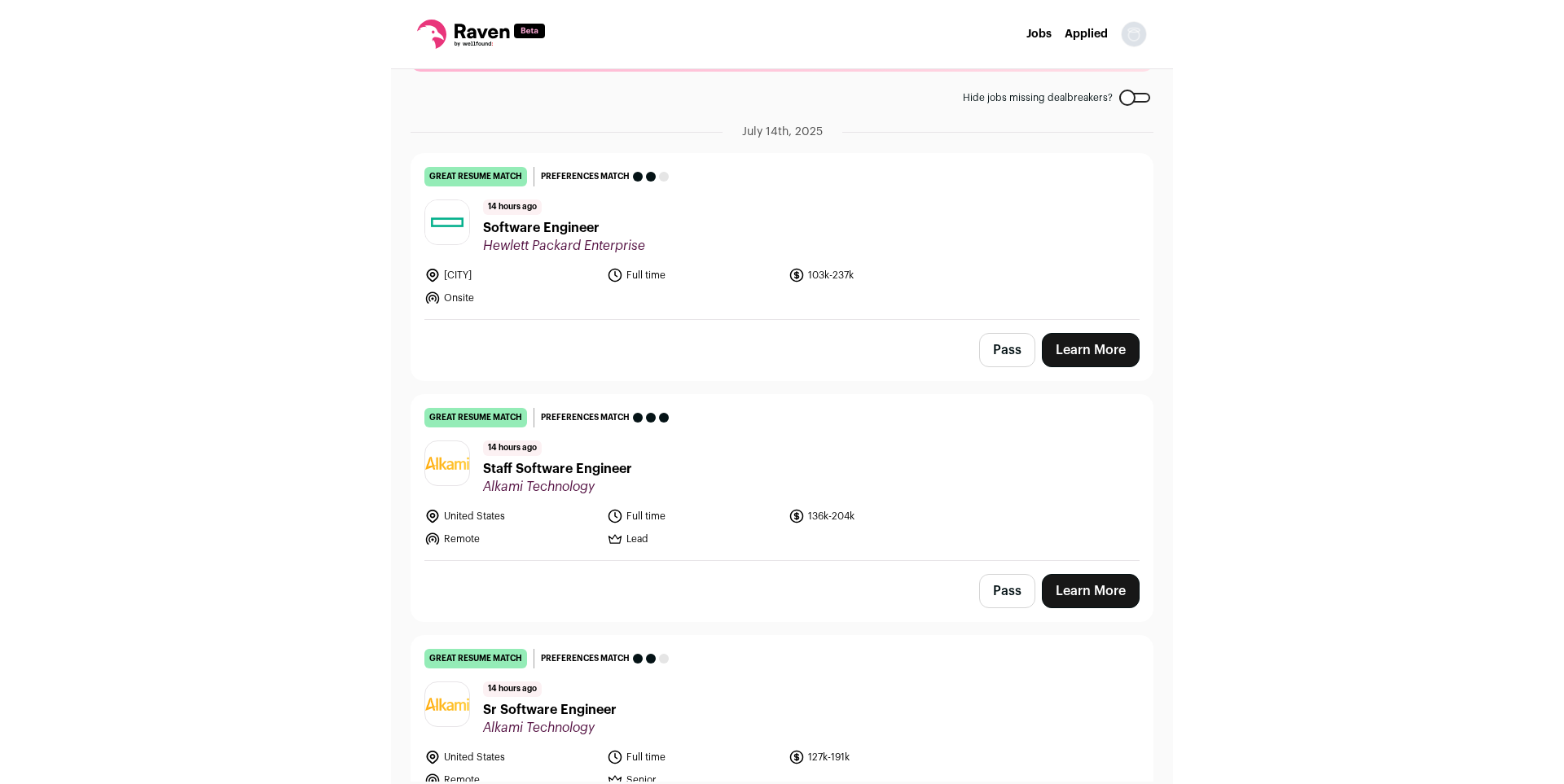 scroll, scrollTop: 0, scrollLeft: 0, axis: both 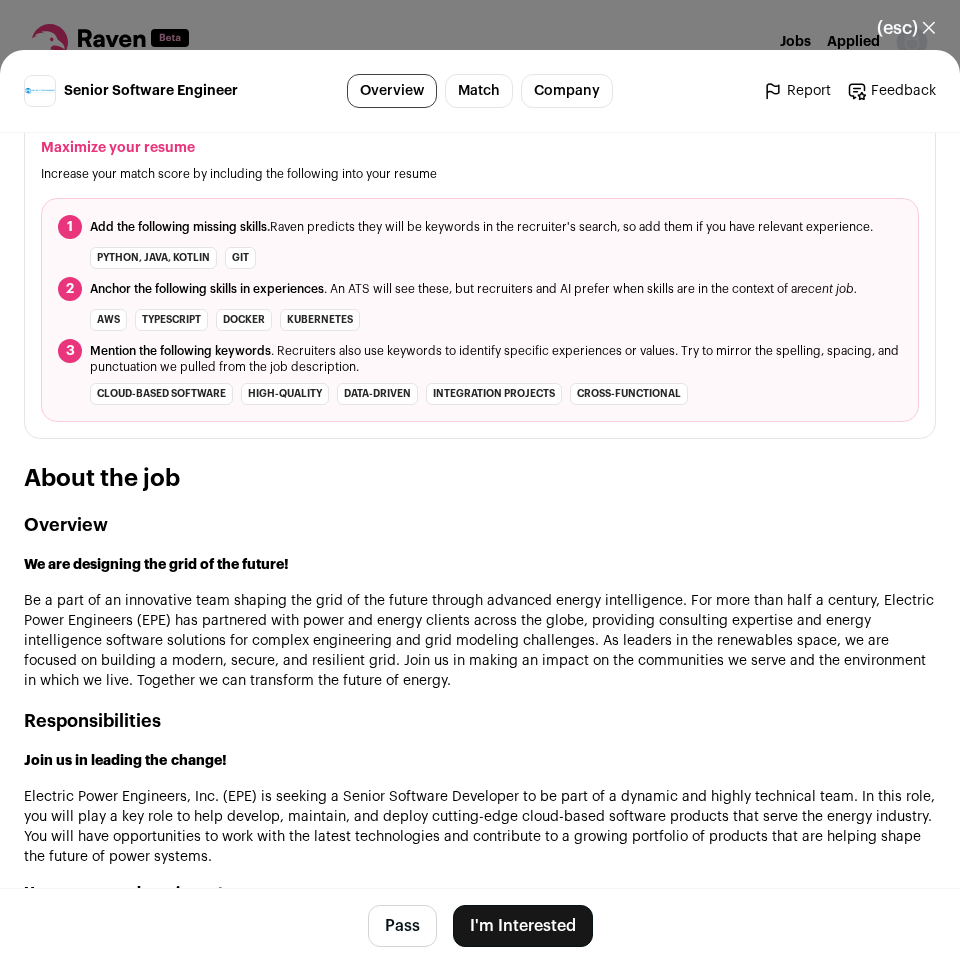 click on "Electric Power Engineers
epeconsulting.com
Public / Private
Private
Valuation
Unknown
Company size
101-250
Founded
1968
Company stage
Growth
Up to 400 employees and $100M in funding
Tags
B2B
Utilities
About the company
View more" at bounding box center [480, 982] 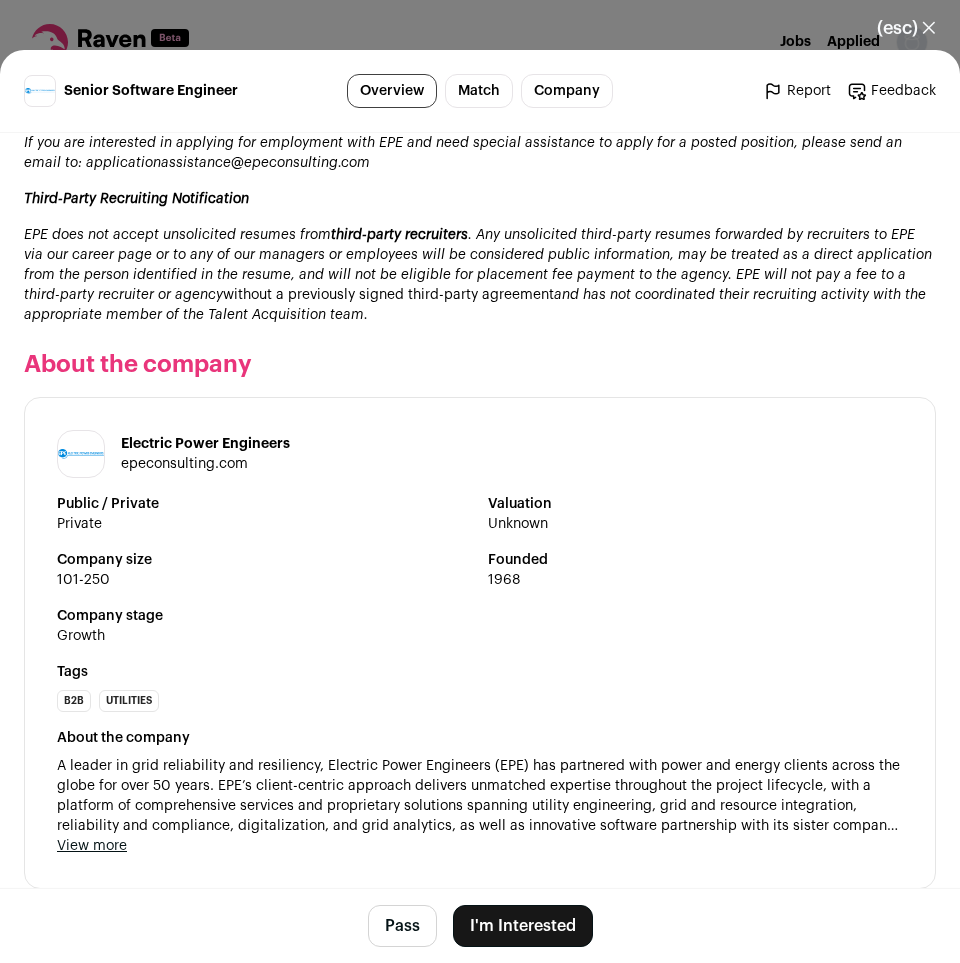 scroll, scrollTop: 2615, scrollLeft: 0, axis: vertical 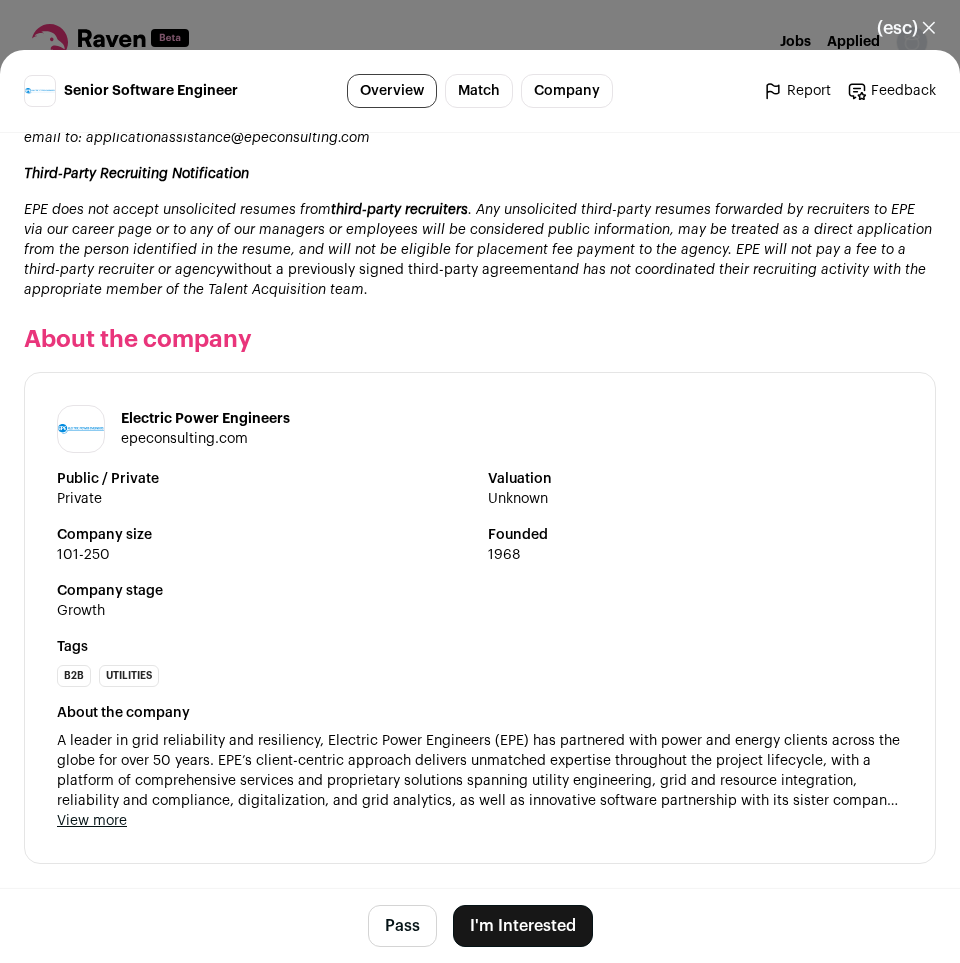 click on "View more" at bounding box center (92, 821) 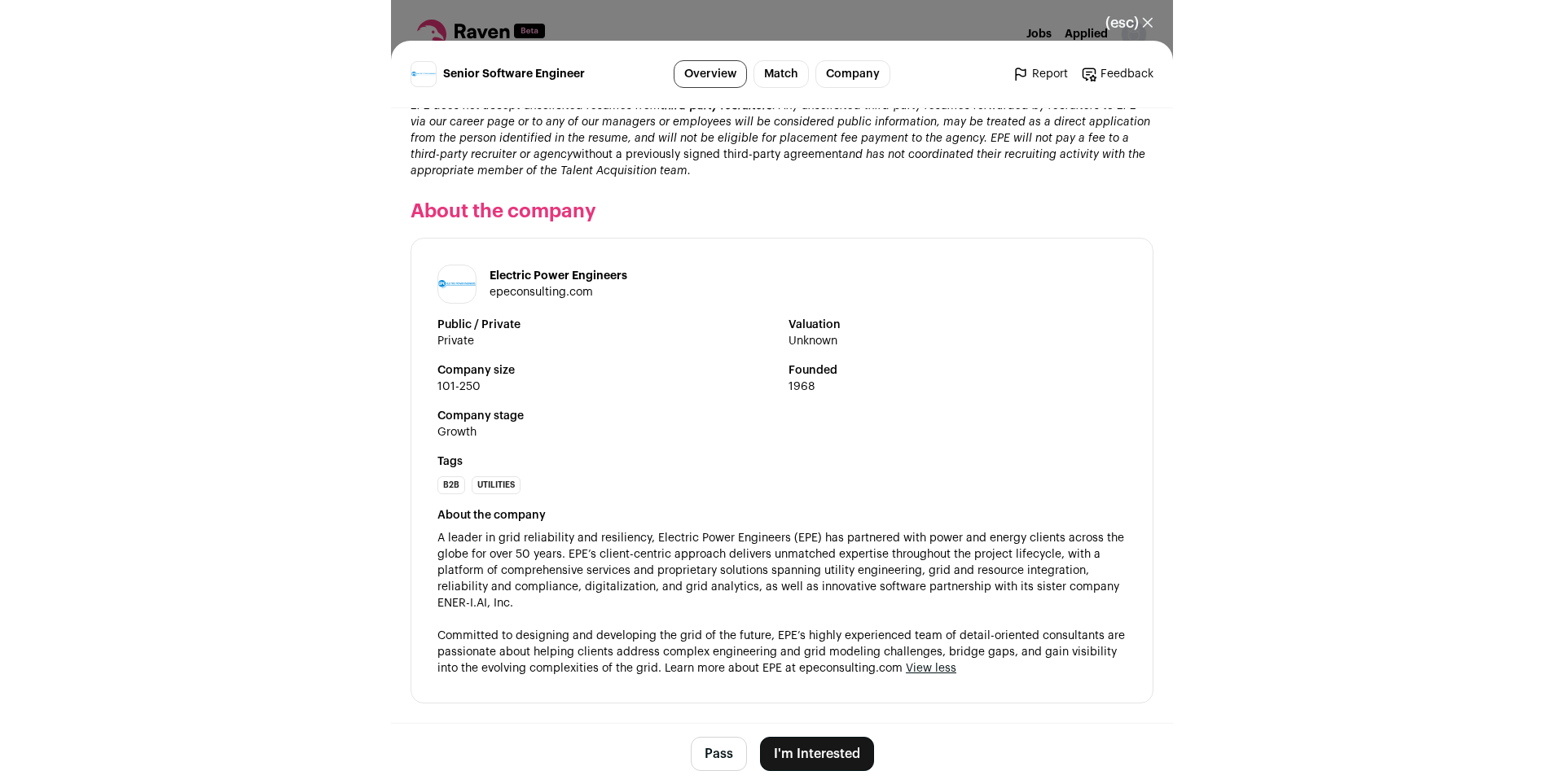 scroll, scrollTop: 2194, scrollLeft: 0, axis: vertical 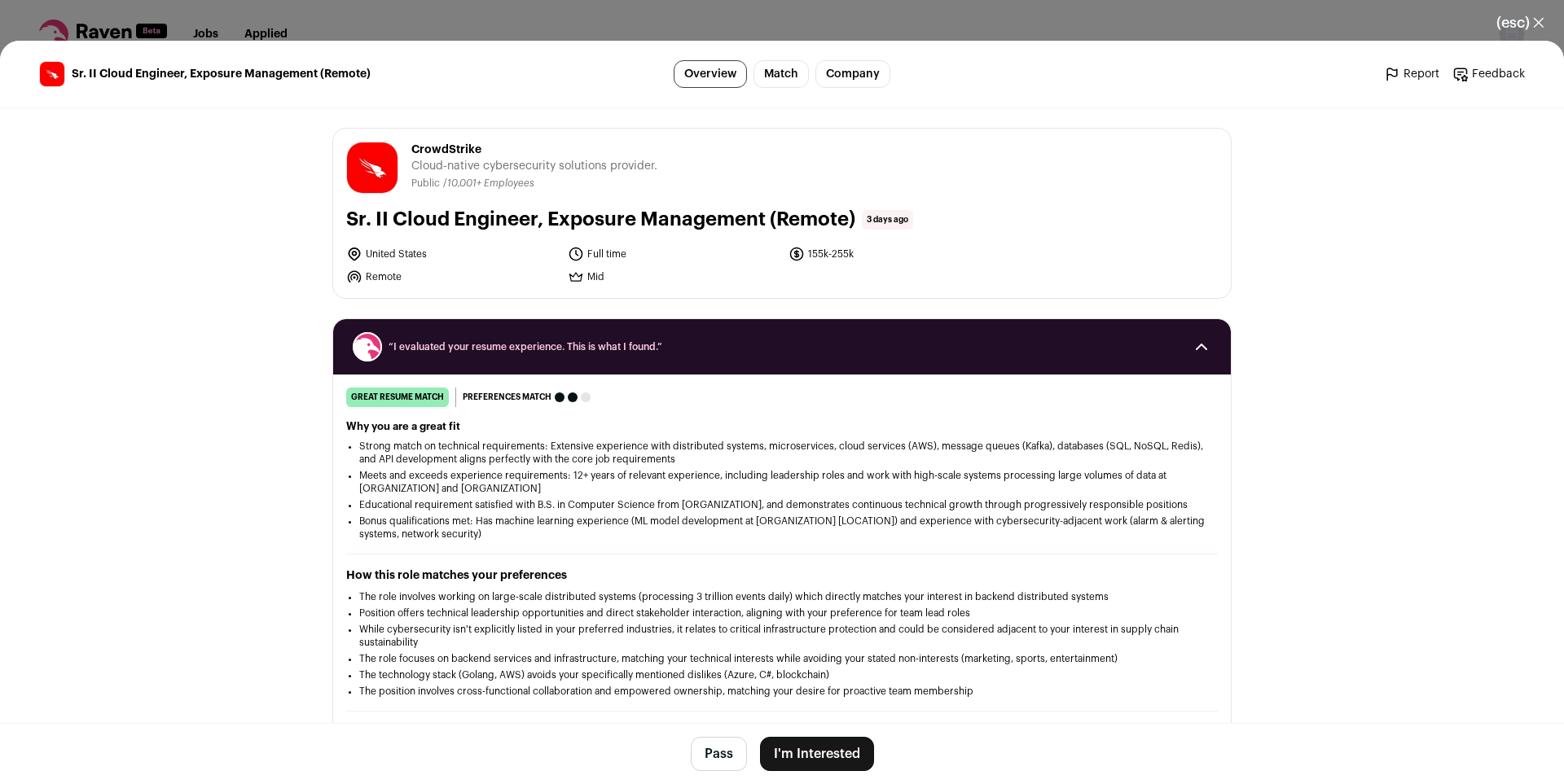 click on "CrowdStrike
crowdstrike.com
Public / Private
Public
Company size
10,001+
Tags
AI
B2B
Cybersecurity
SaaS
Tech
About the company
CrowdStrike is a global cybersecurity leader, and has redefined modern security with one of the world’s advanced cloud-native platforms for protecting critical areas of enterprise risk – endpoints and cloud workloads, identity, and data.
View more
View less" at bounding box center [782, 1610] 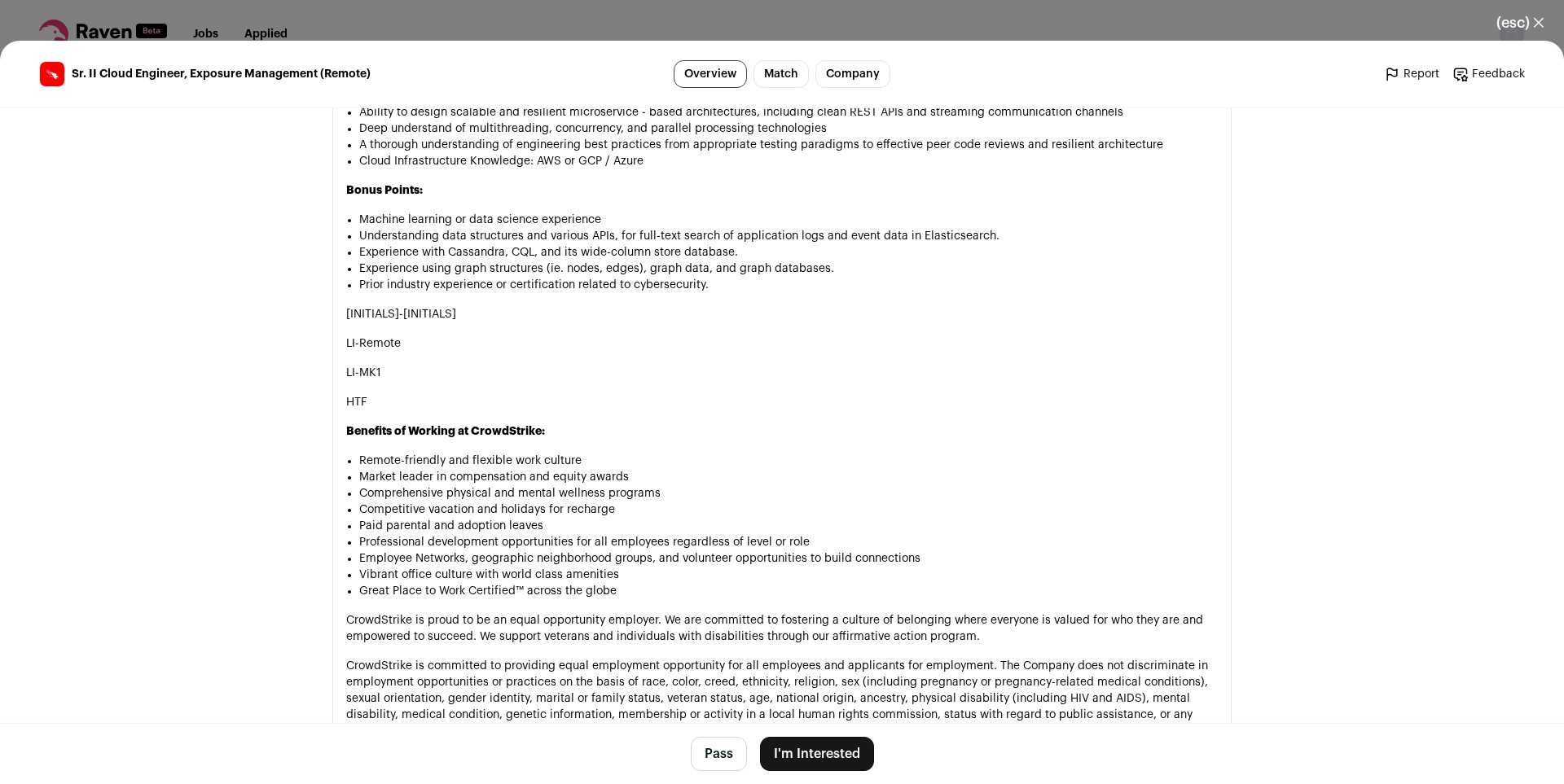 scroll, scrollTop: 1744, scrollLeft: 0, axis: vertical 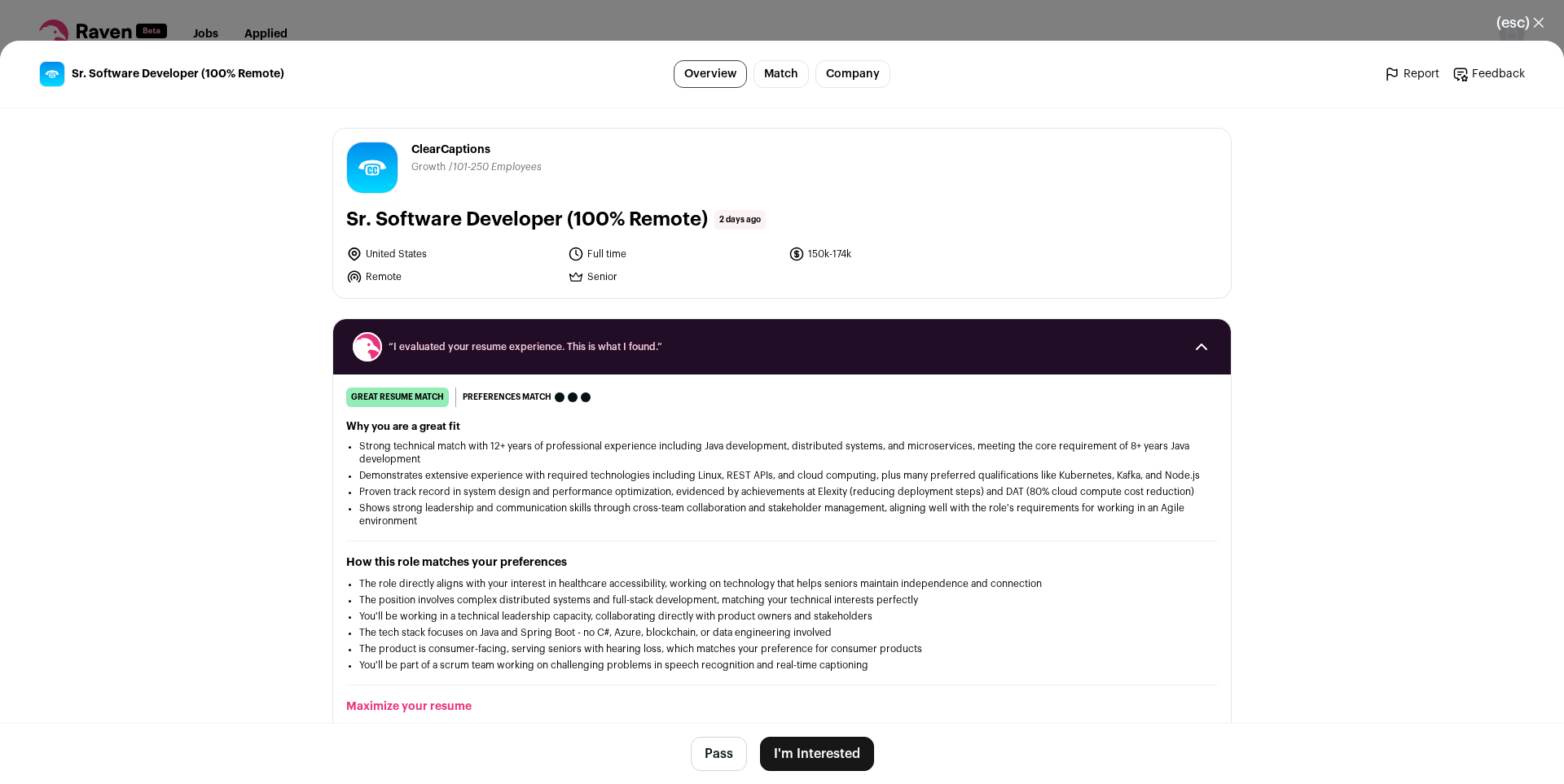 click on "ClearCaptions
clearcaptions.com
Public / Private
Private
Valuation
Unknown
Company size
101-250
Founded
2011
Company stage
Acquired
by LSV Advisors
over 1 year ago
Tags
B2C
Tech
Technology, Information, and Media
About the company
View more" at bounding box center [782, 1492] 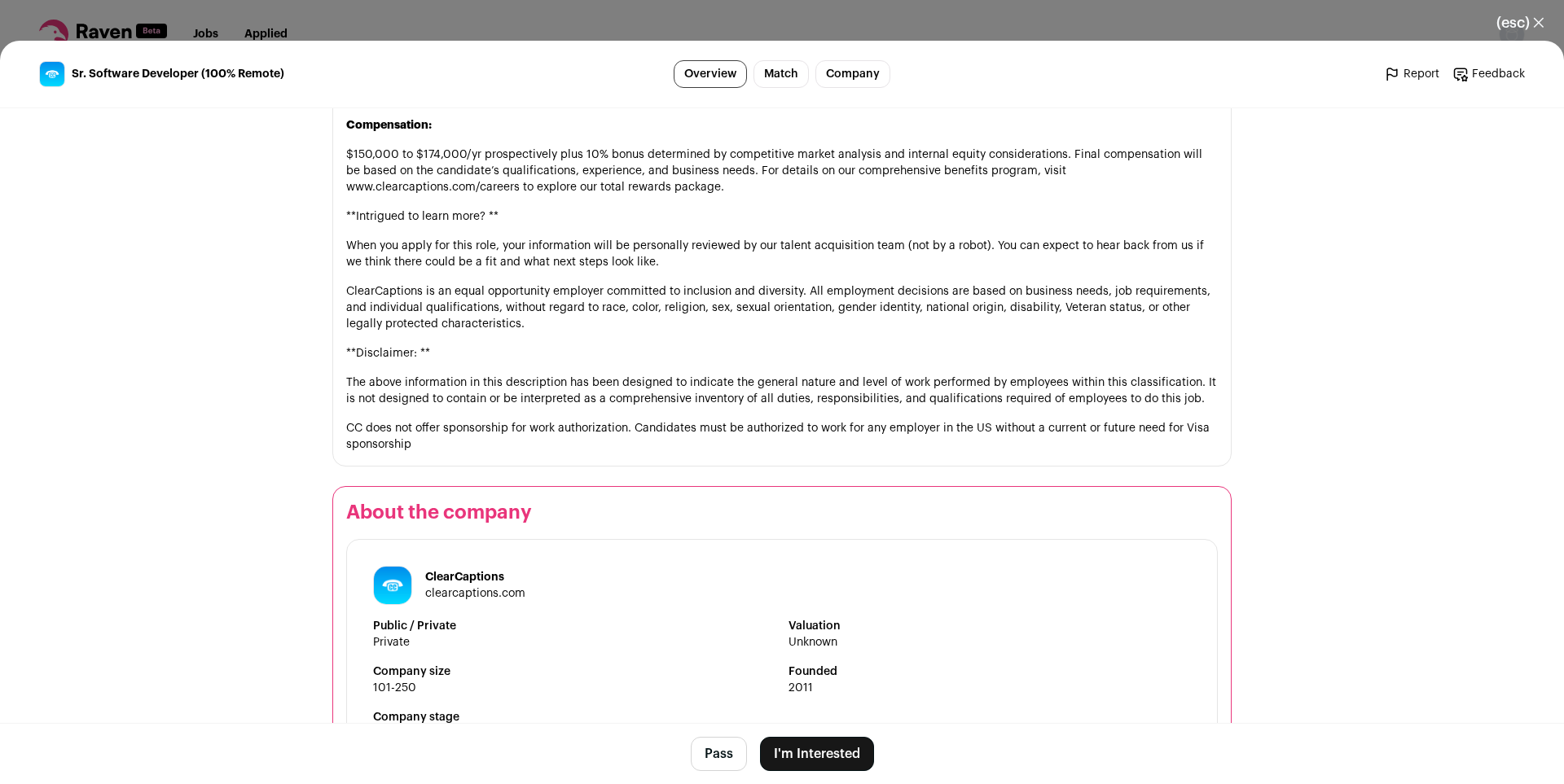 scroll, scrollTop: 1932, scrollLeft: 0, axis: vertical 